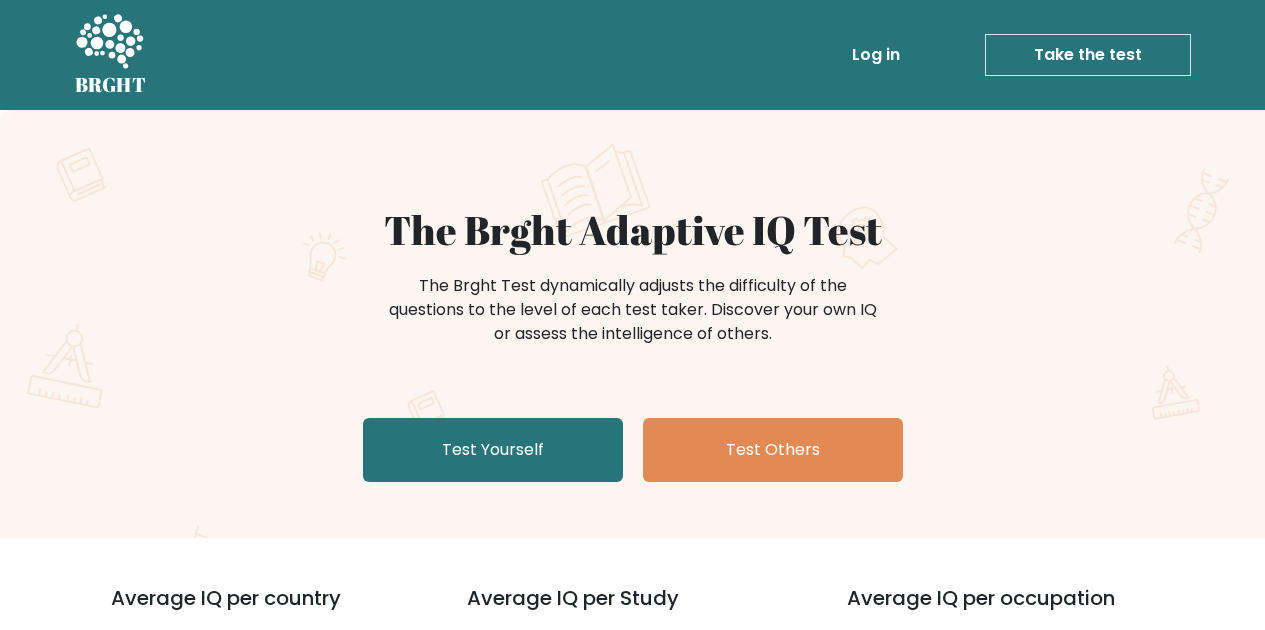 scroll, scrollTop: 0, scrollLeft: 0, axis: both 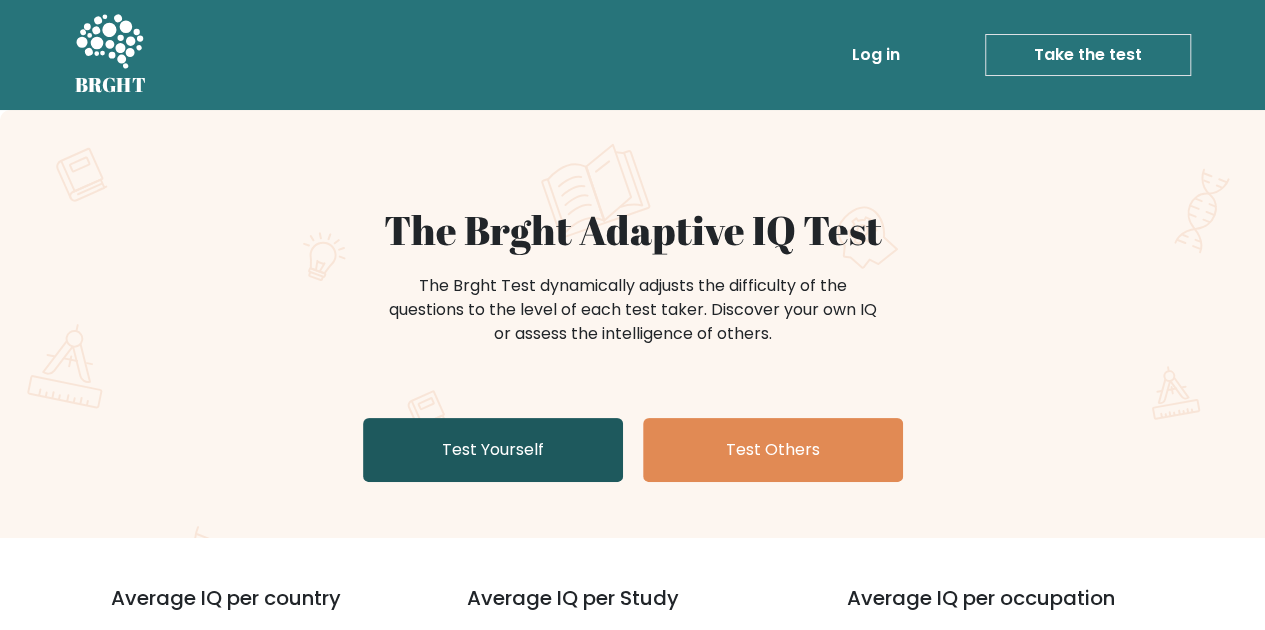 click on "Test Yourself" at bounding box center (493, 450) 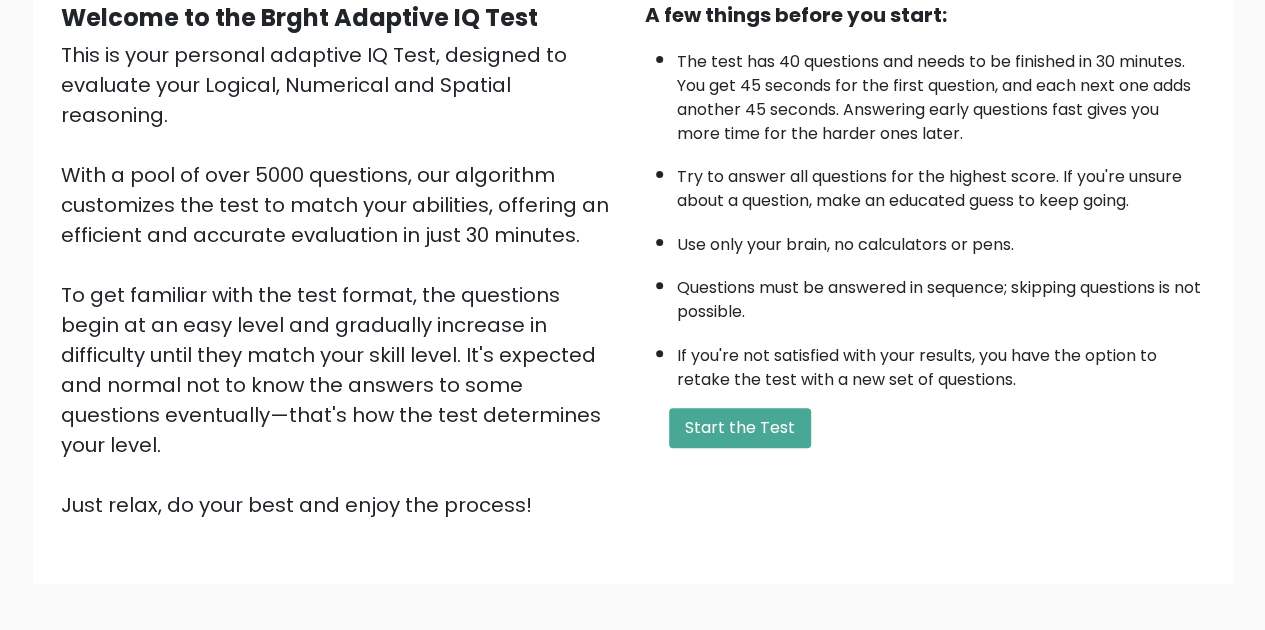 scroll, scrollTop: 286, scrollLeft: 0, axis: vertical 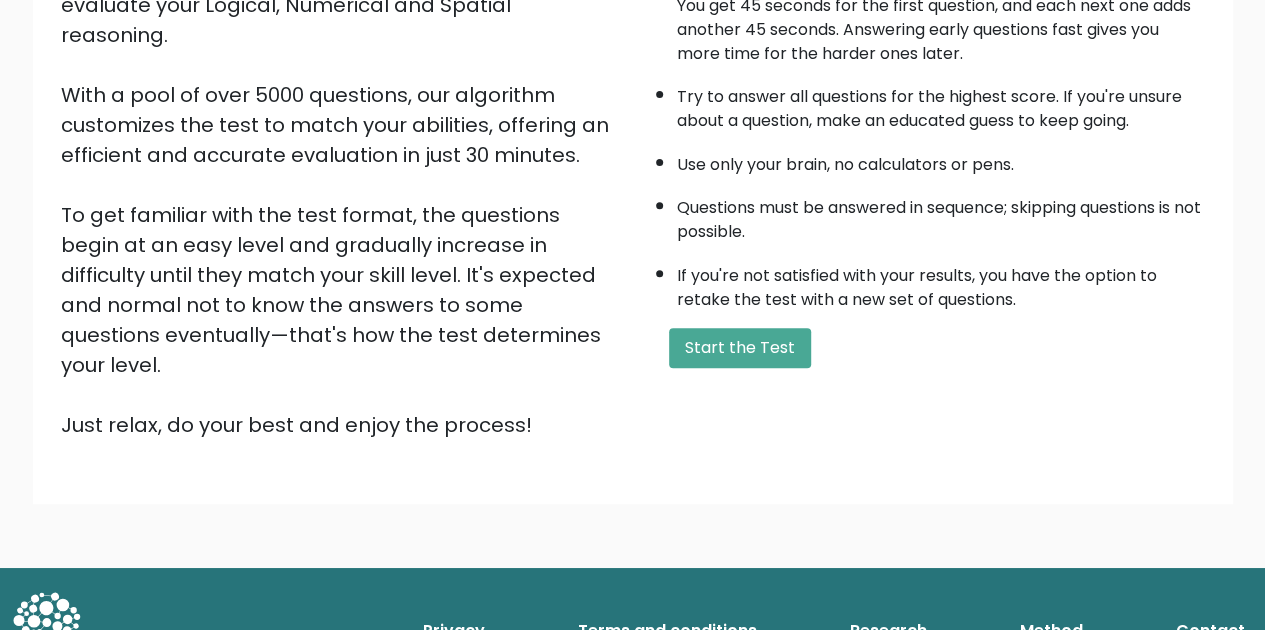 click on "The test has 40 questions and needs to be finished in 30 minutes. You get 45 seconds for the first question, and each next one adds another 45 seconds. Answering early questions fast gives you more time for the harder ones later.
Try to answer all questions for the highest score. If you're unsure about a question, make an educated guess to keep going.
Use only your brain, no calculators or pens.
Questions must be answered in sequence; skipping questions is not possible.
If you're not satisfied with your results, you have the option to retake the test with a new set of questions." at bounding box center (925, 136) 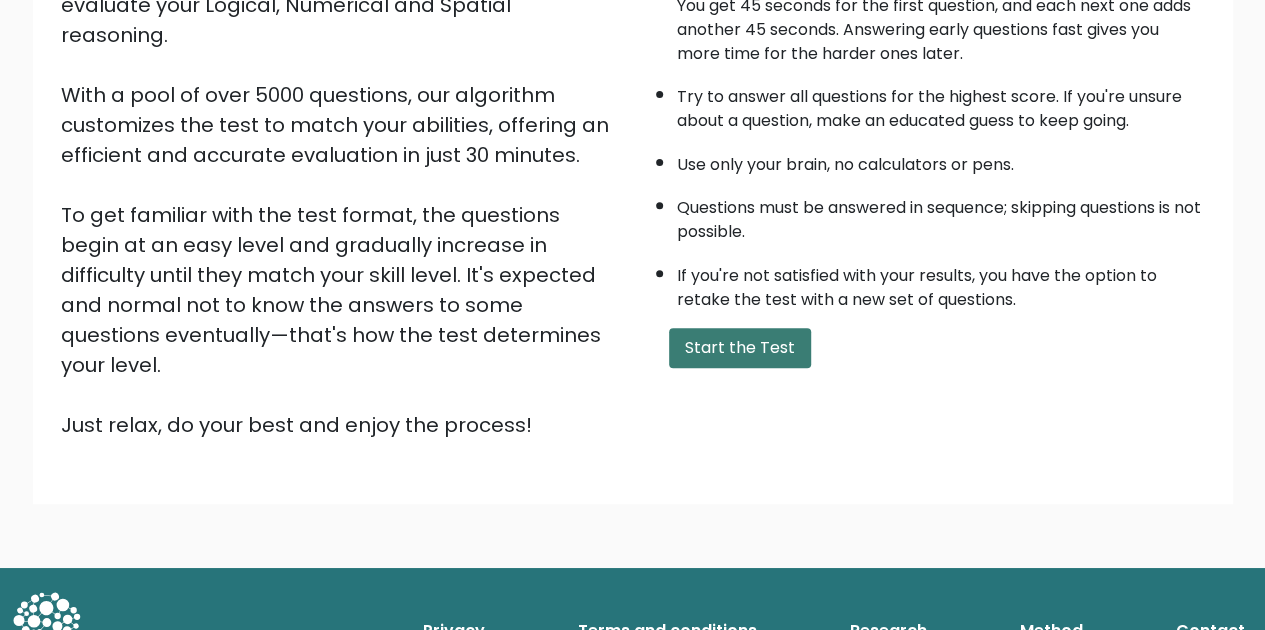 click on "Start the Test" at bounding box center [740, 348] 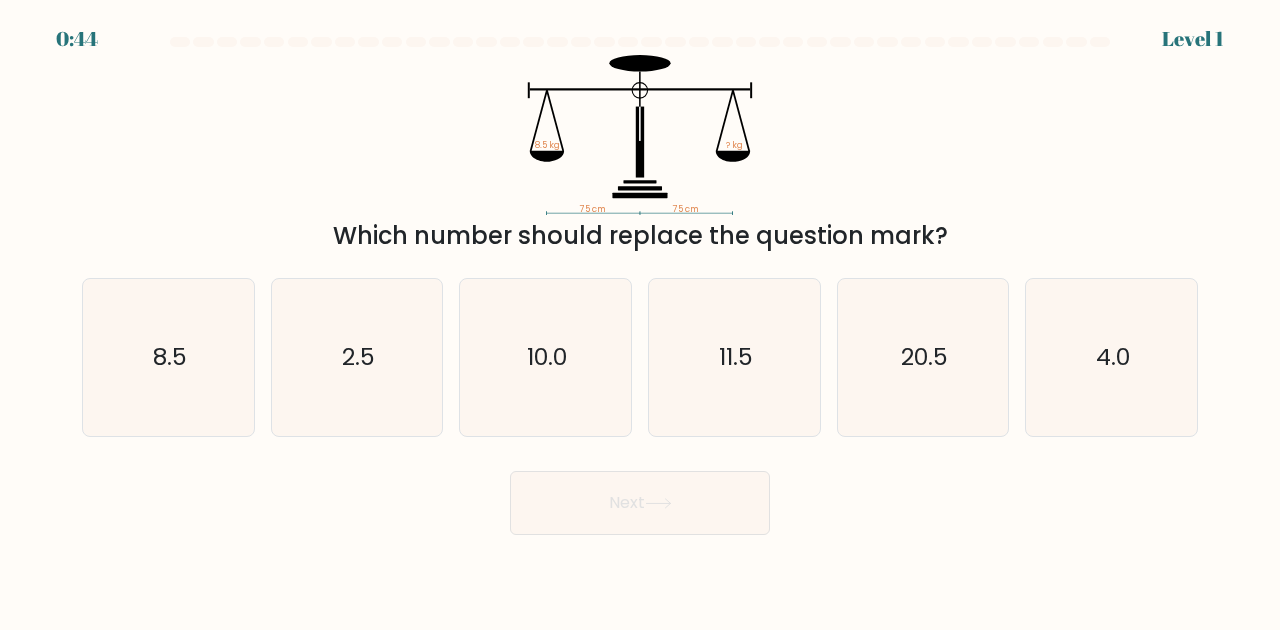 scroll, scrollTop: 0, scrollLeft: 0, axis: both 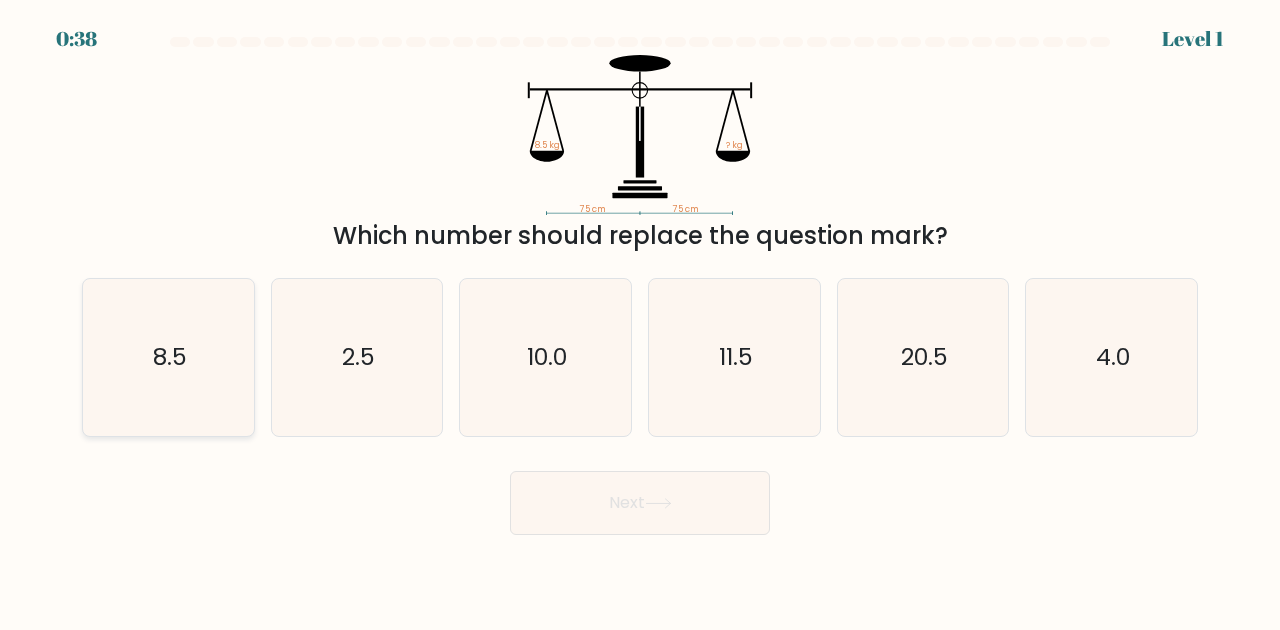 click on "8.5" at bounding box center (168, 357) 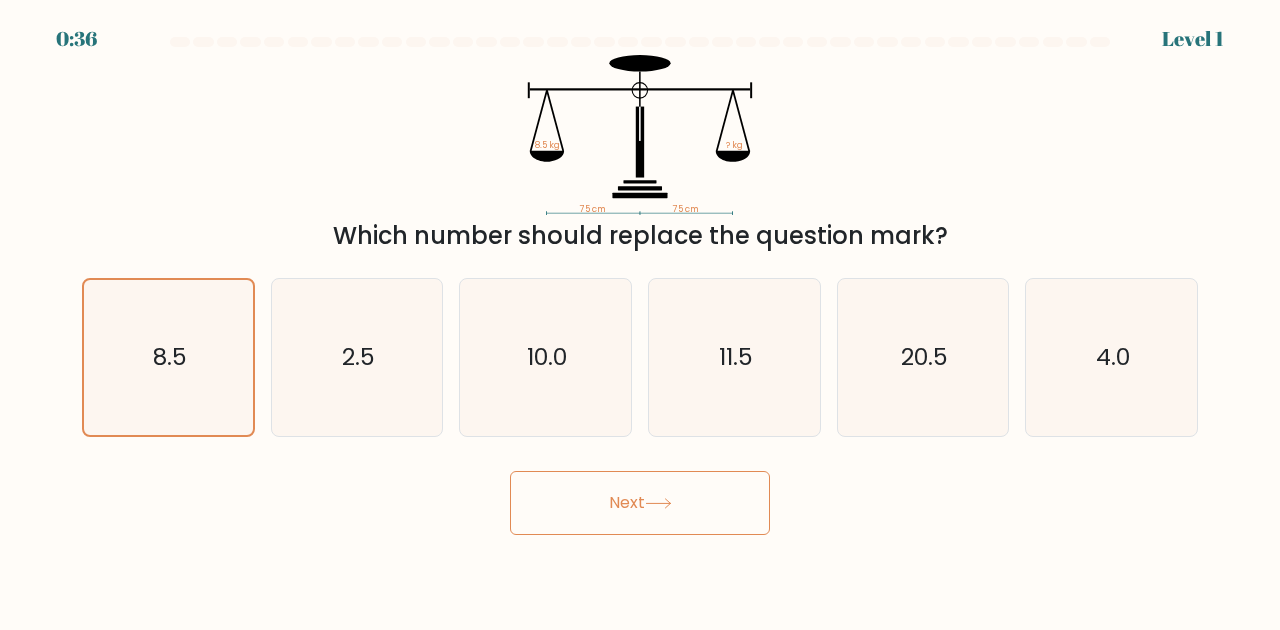 click at bounding box center (658, 503) 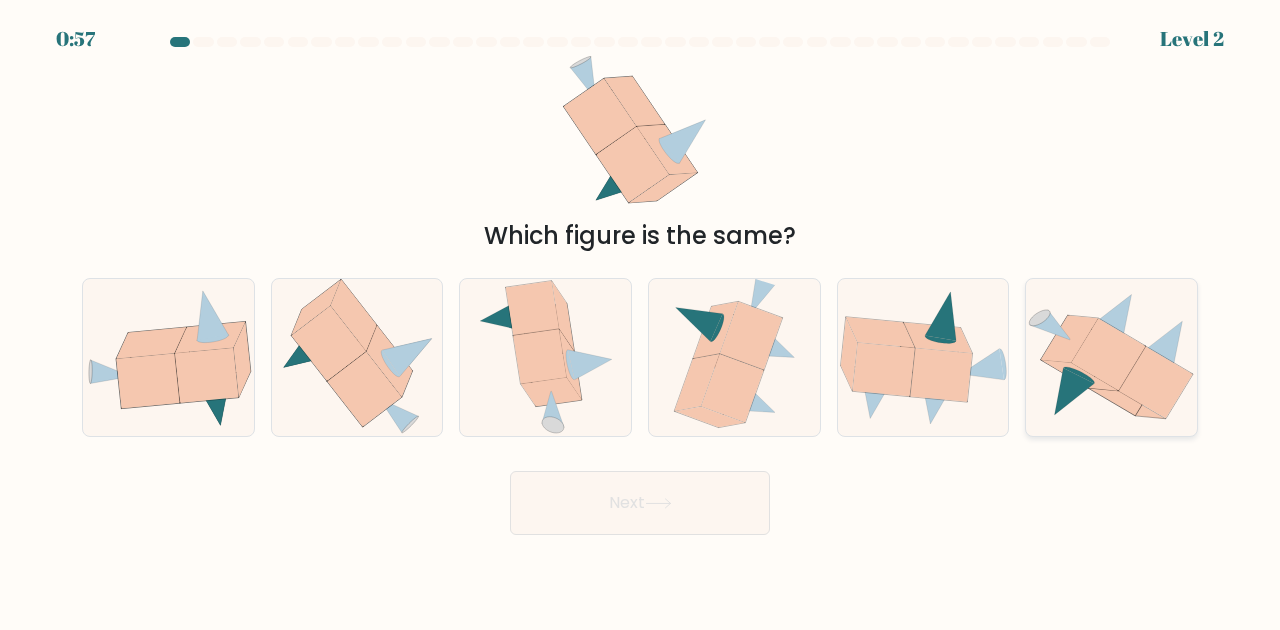 click at bounding box center [1109, 354] 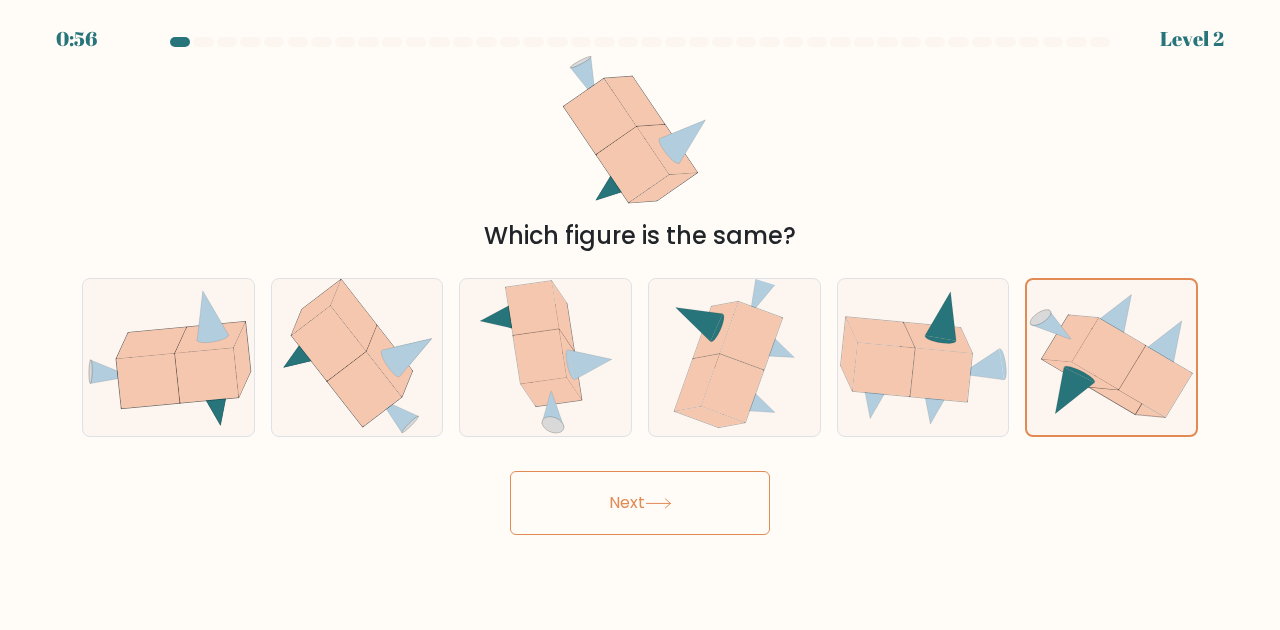 click on "Next" at bounding box center [640, 503] 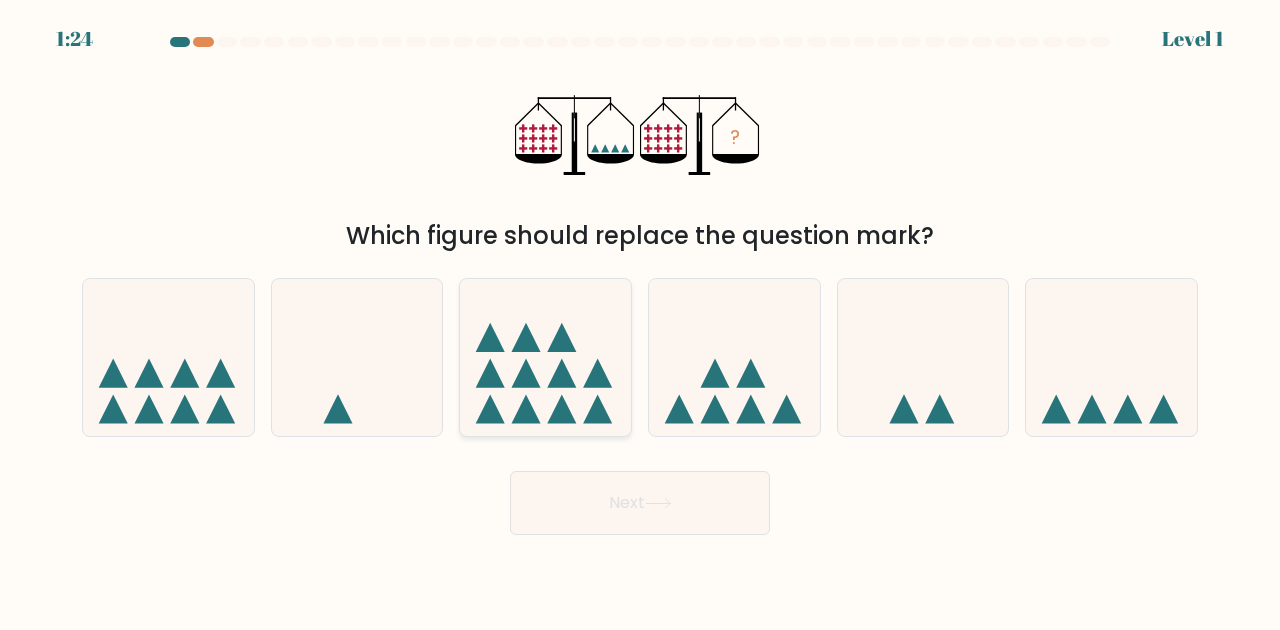 click at bounding box center (545, 357) 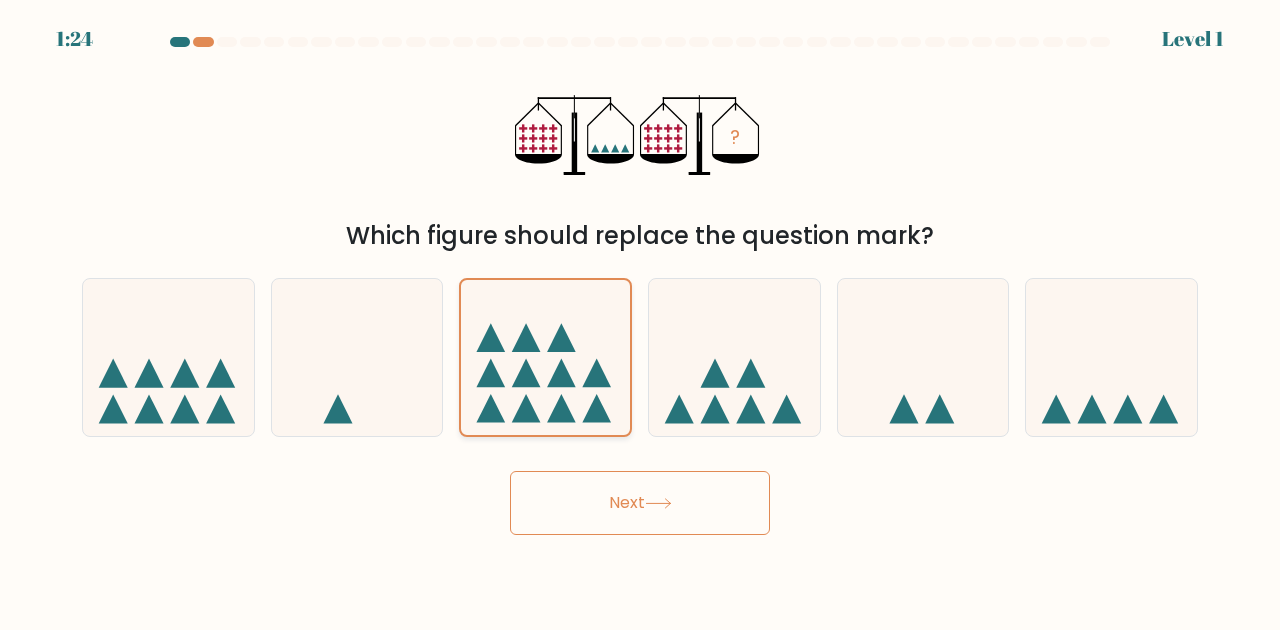 click at bounding box center [545, 358] 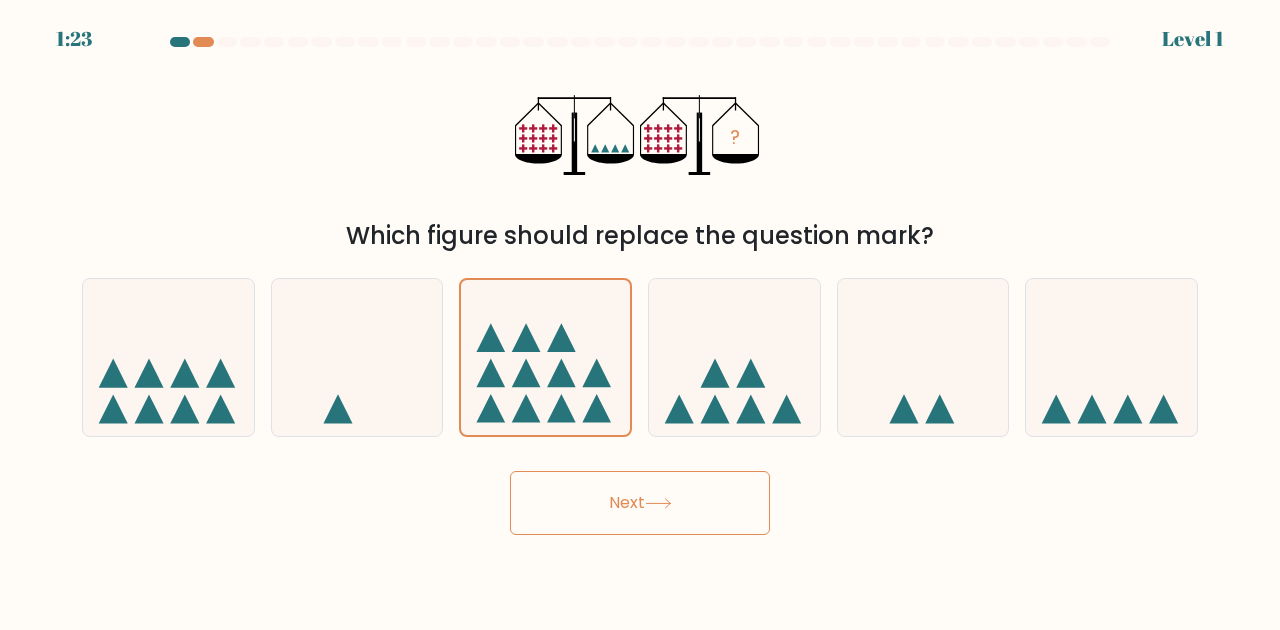 click at bounding box center [658, 503] 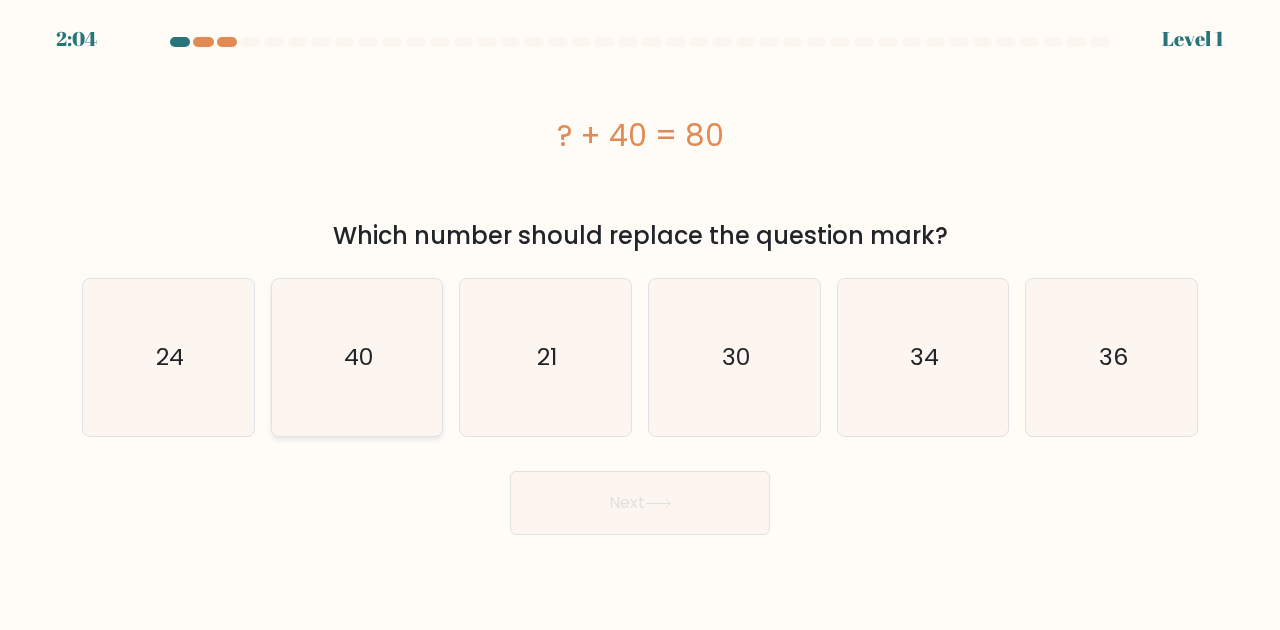 click on "40" at bounding box center (357, 357) 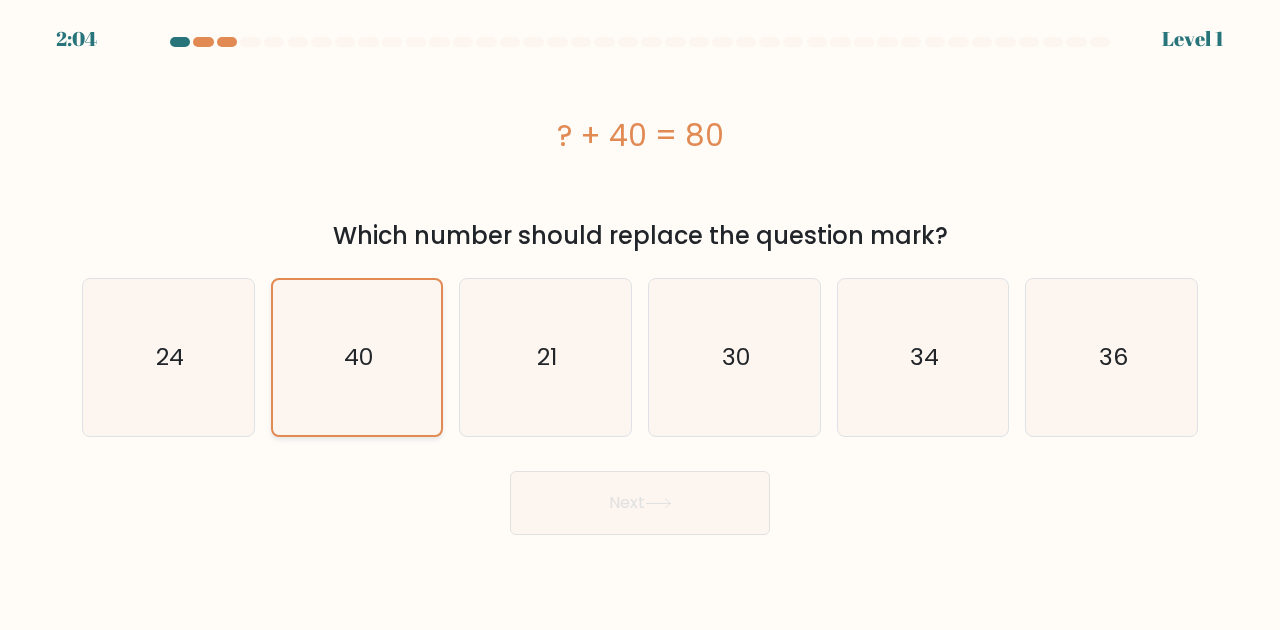 click on "40" at bounding box center [357, 357] 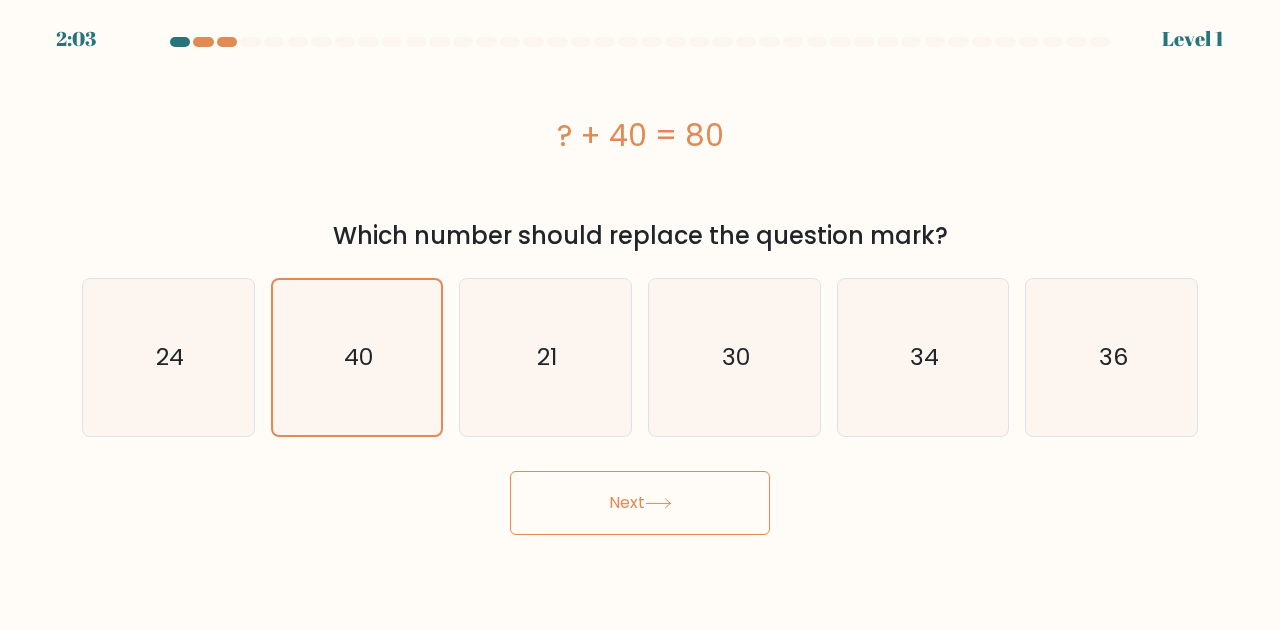 click on "Next" at bounding box center [640, 503] 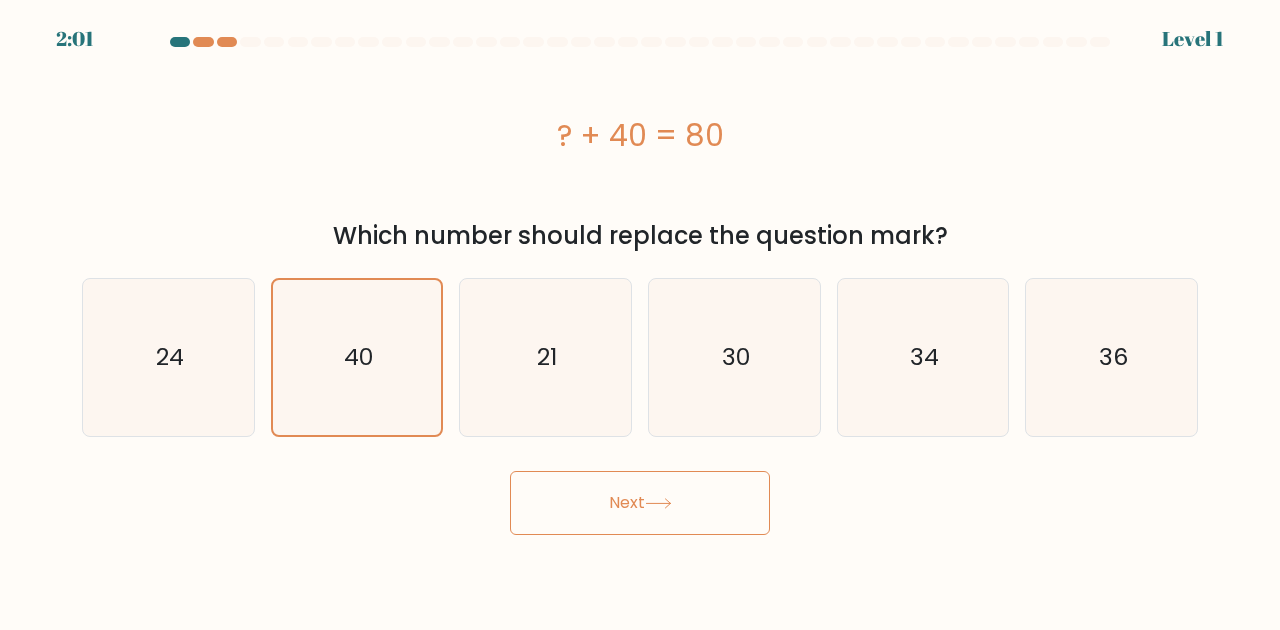 click on "Next" at bounding box center (640, 503) 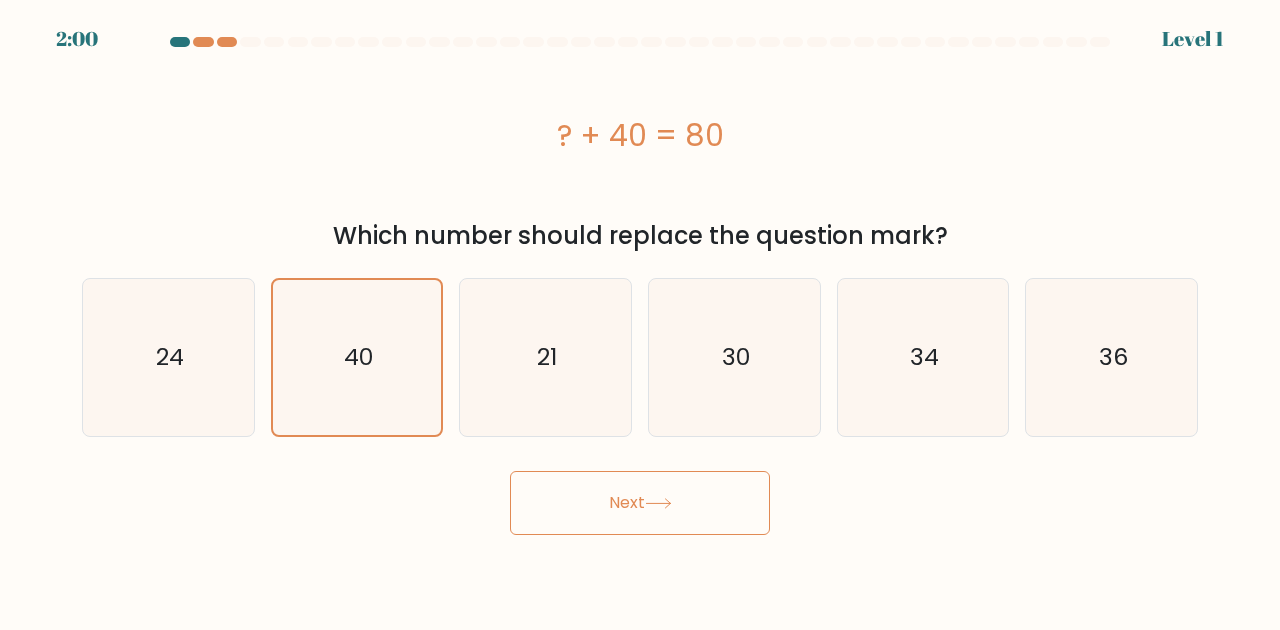 click on "Next" at bounding box center [640, 503] 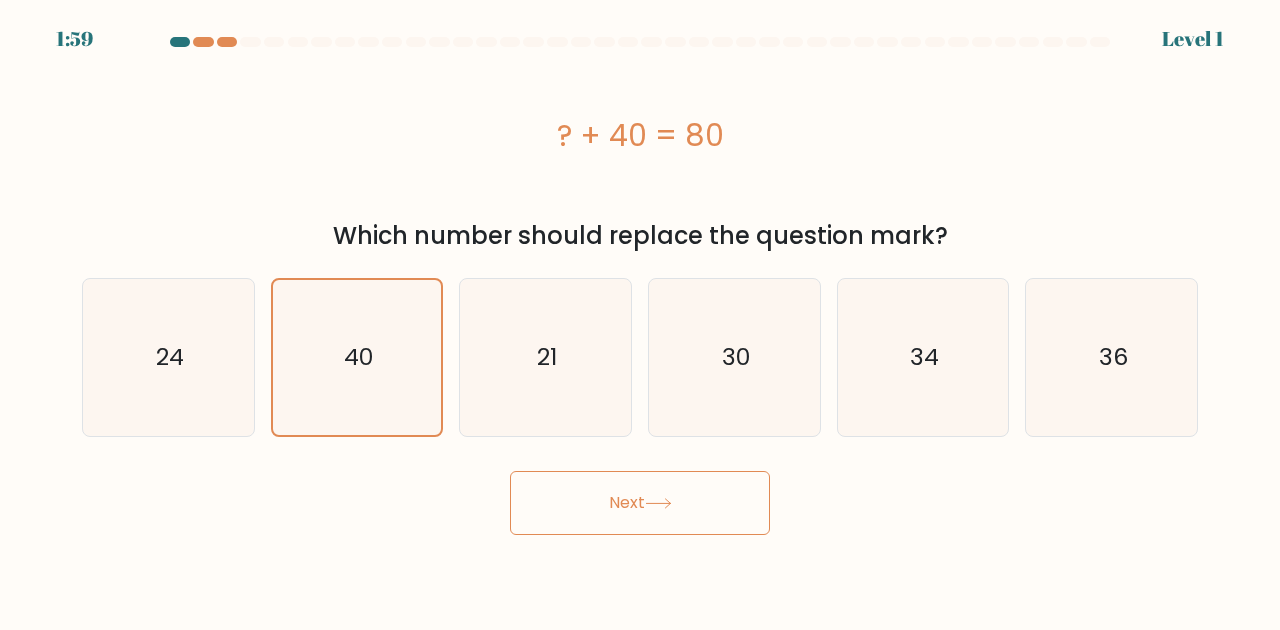 click on "Next" at bounding box center (640, 503) 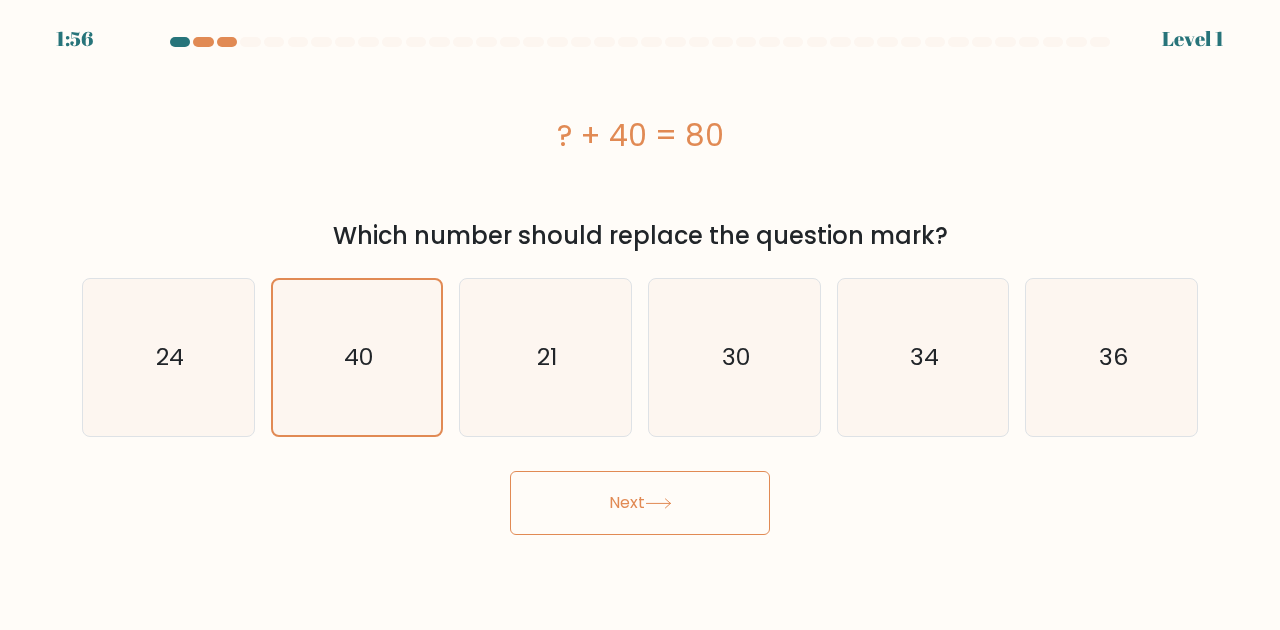 click on "Next" at bounding box center [640, 503] 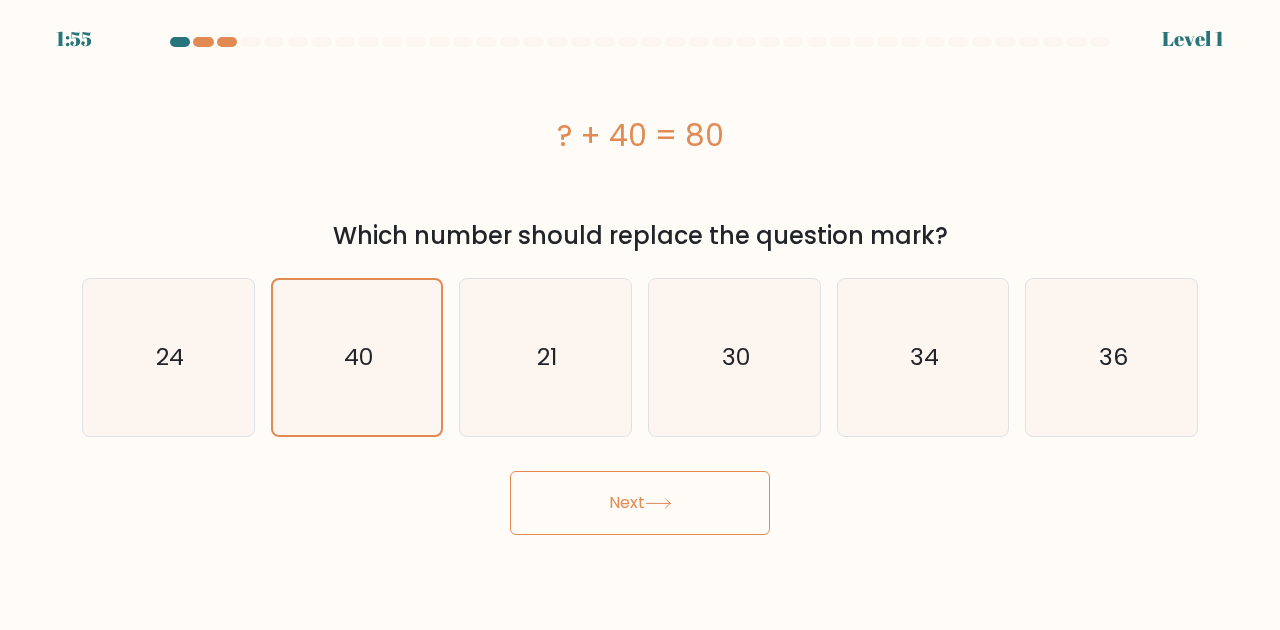 click on "Next" at bounding box center (640, 503) 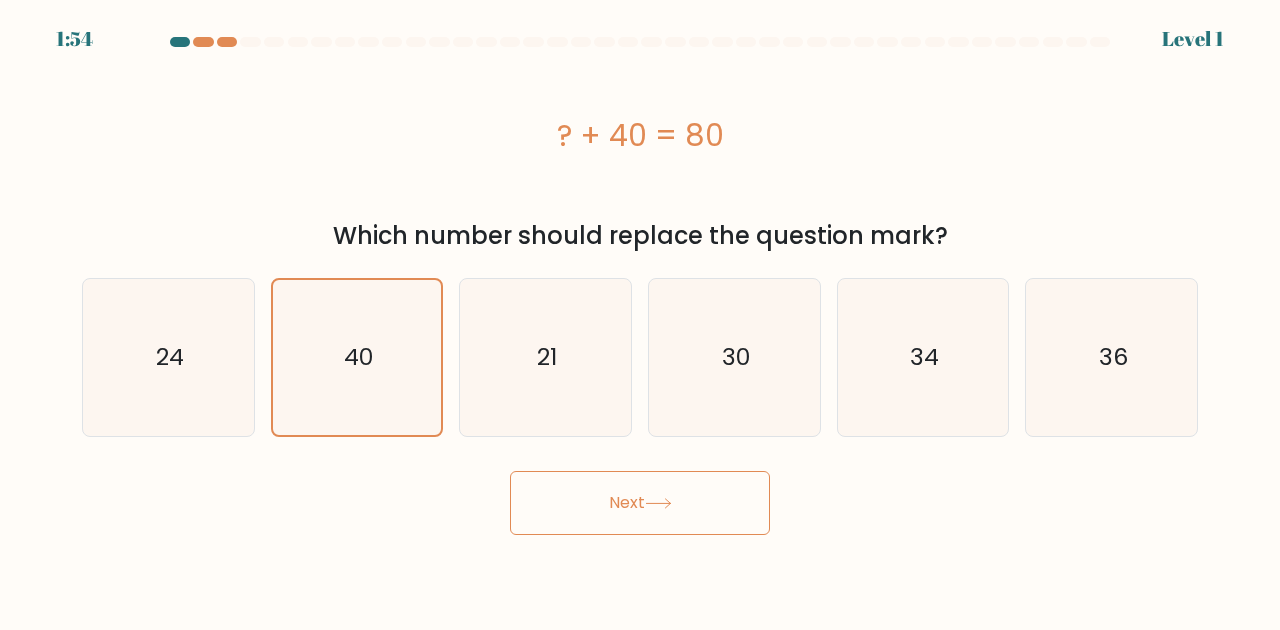 click on "Next" at bounding box center (640, 503) 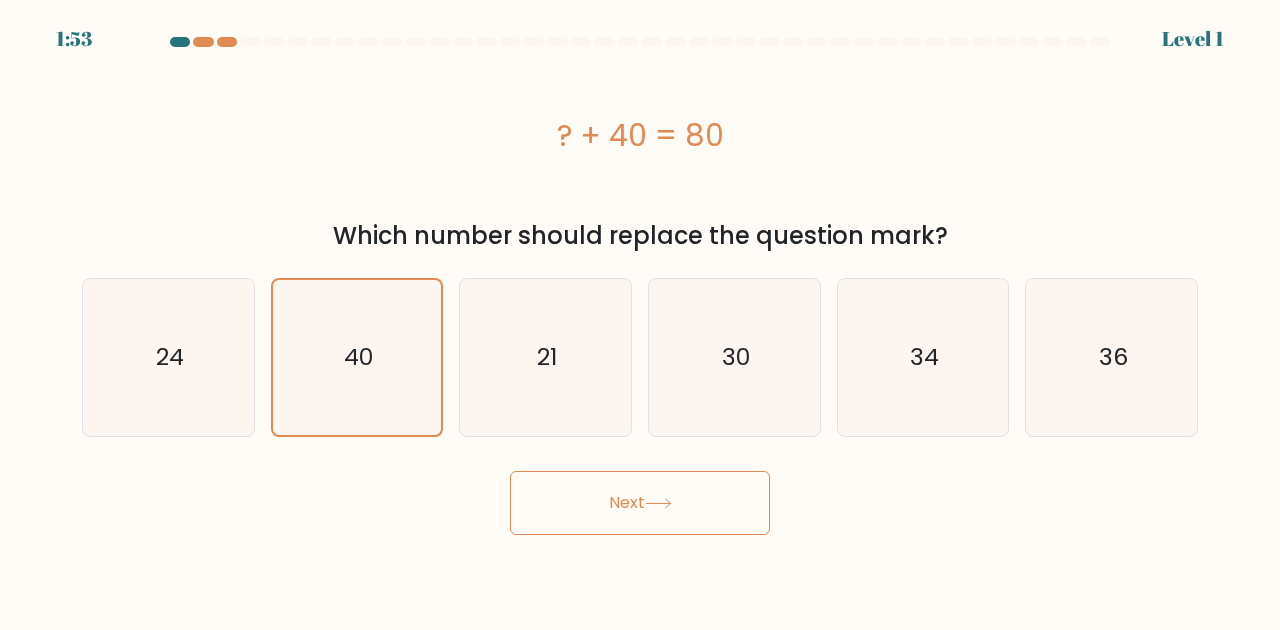 click on "Next" at bounding box center [640, 503] 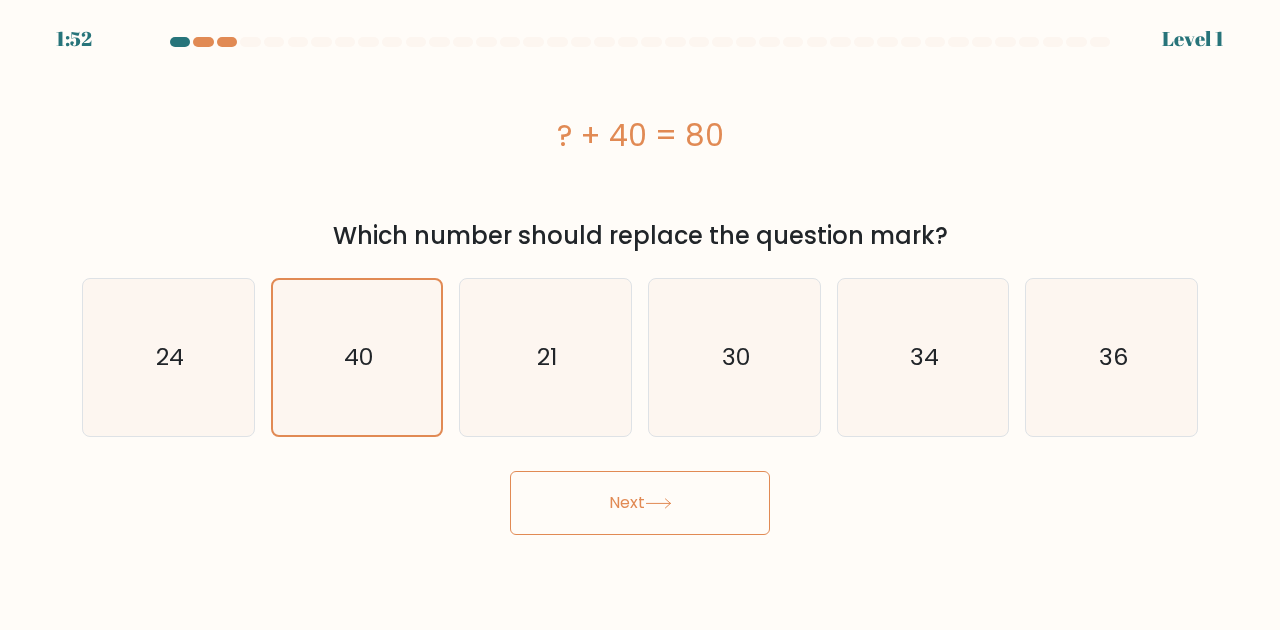 click on "Next" at bounding box center (640, 503) 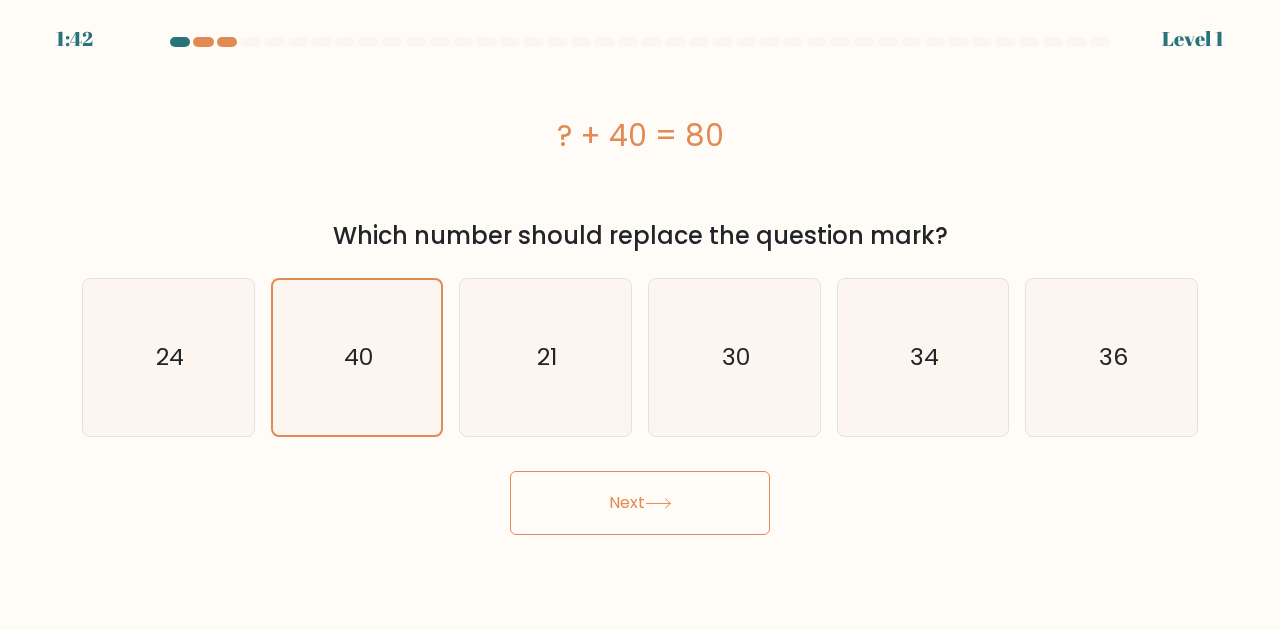 click on "Next" at bounding box center [640, 503] 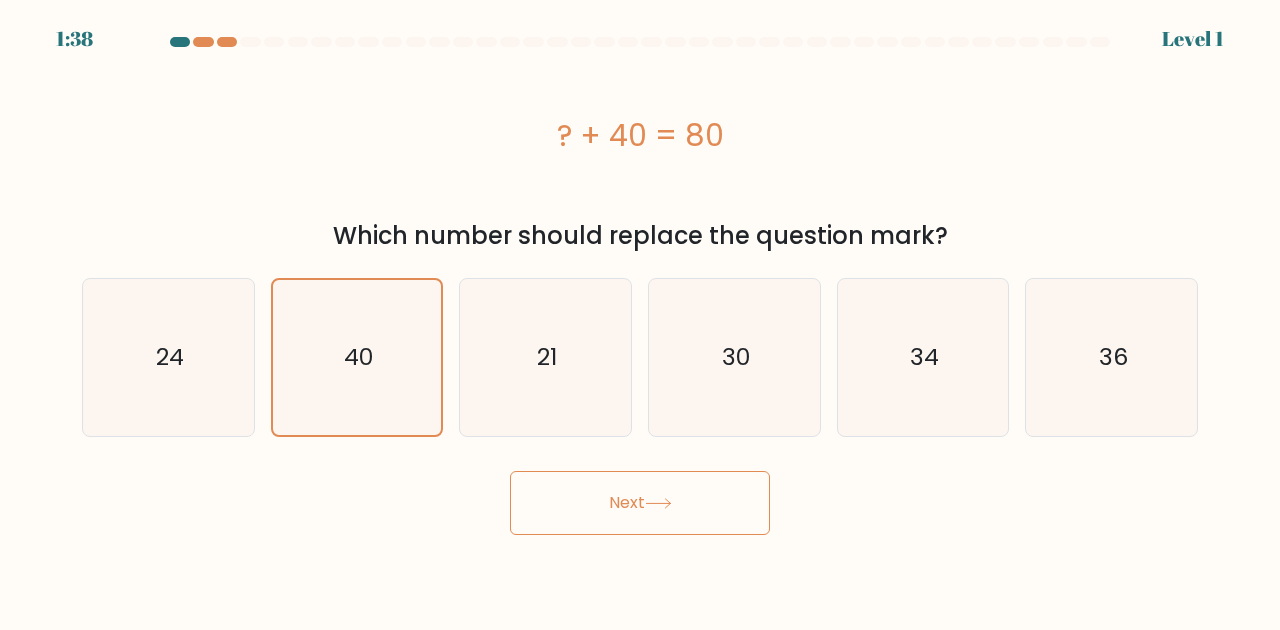 click on "Next" at bounding box center (640, 503) 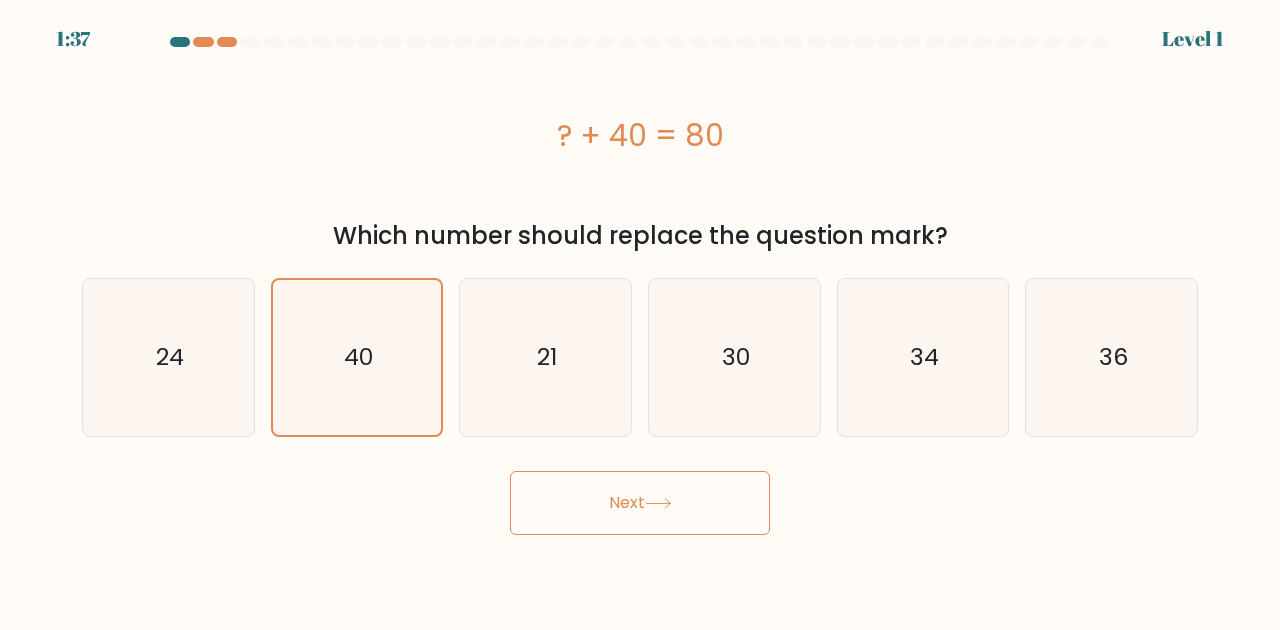 click on "Next" at bounding box center (640, 503) 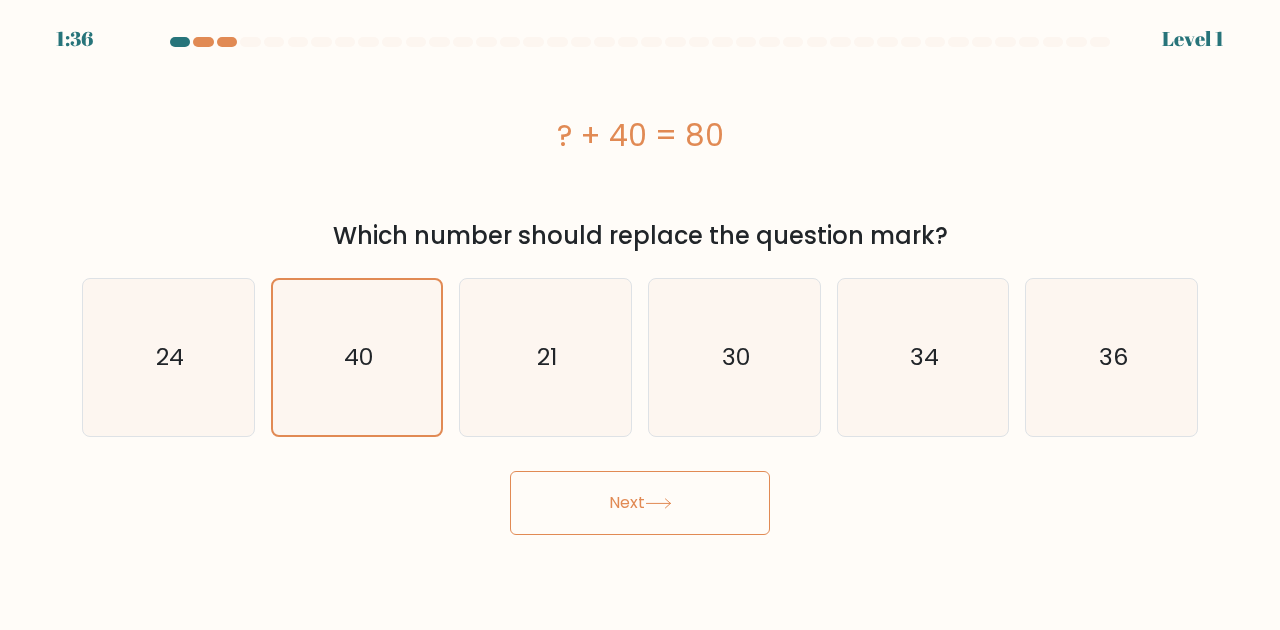 click on "Next" at bounding box center [640, 503] 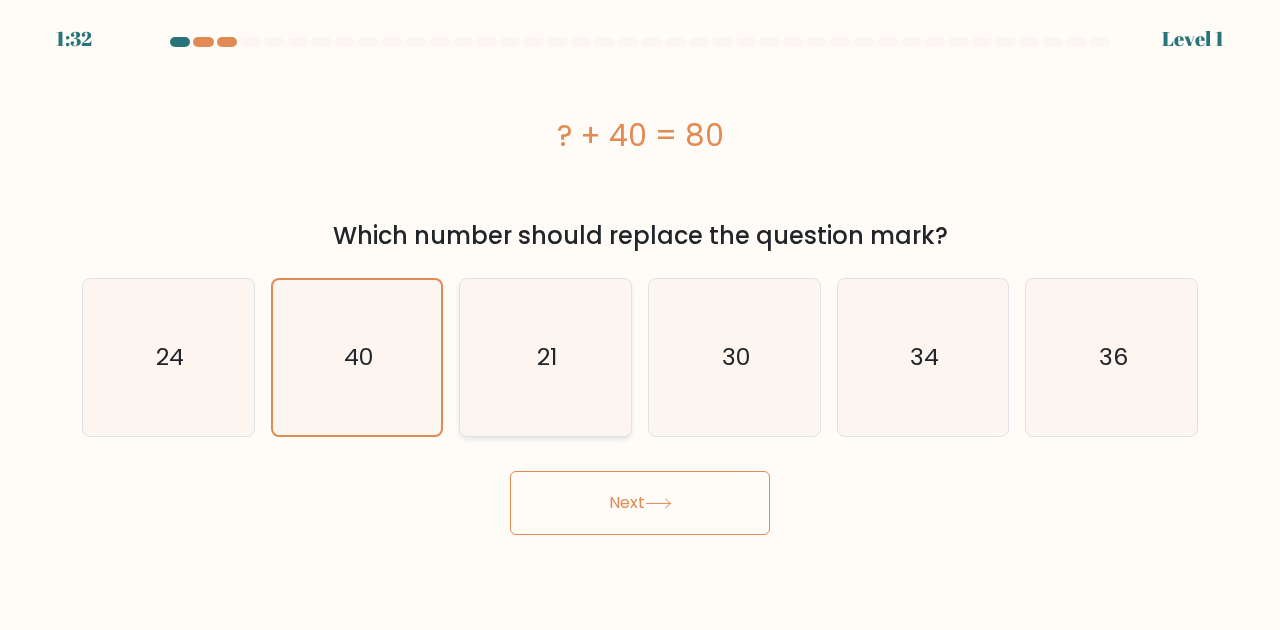 type 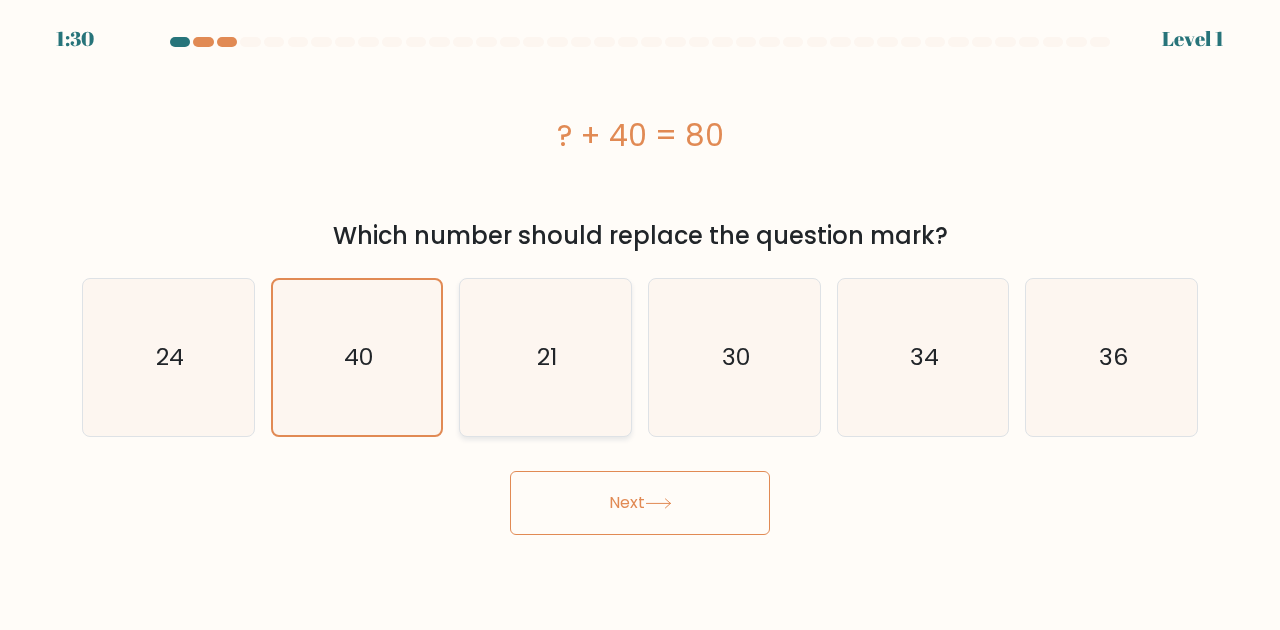 click on "21" at bounding box center (545, 357) 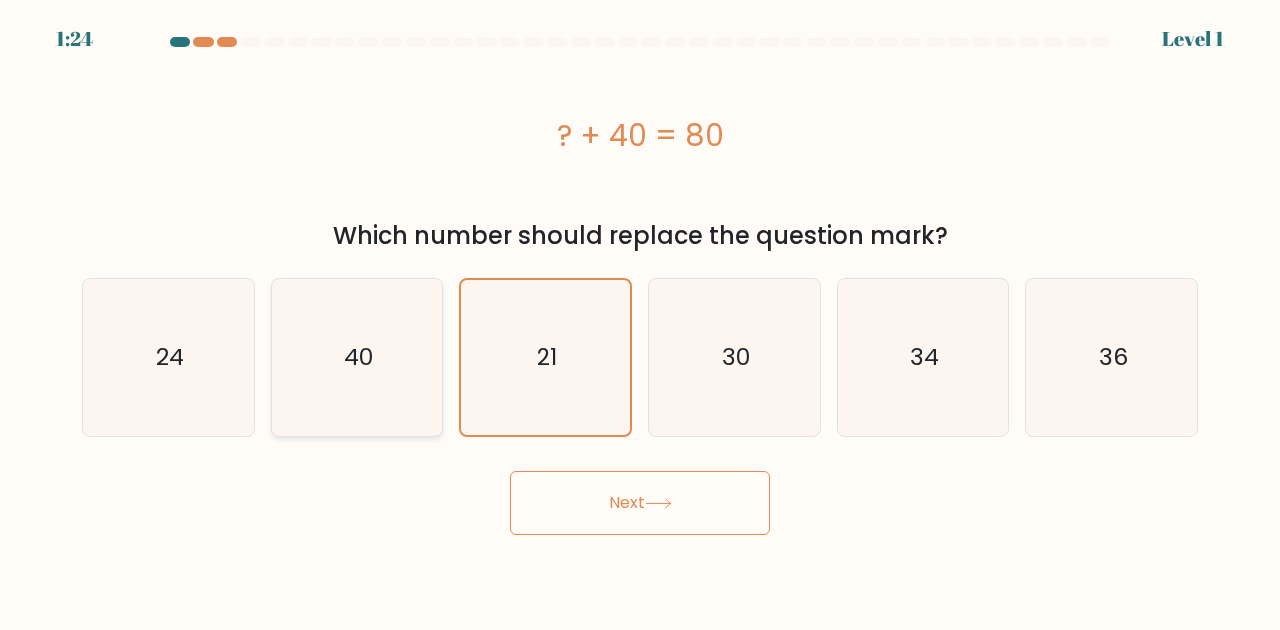 click on "40" at bounding box center [357, 357] 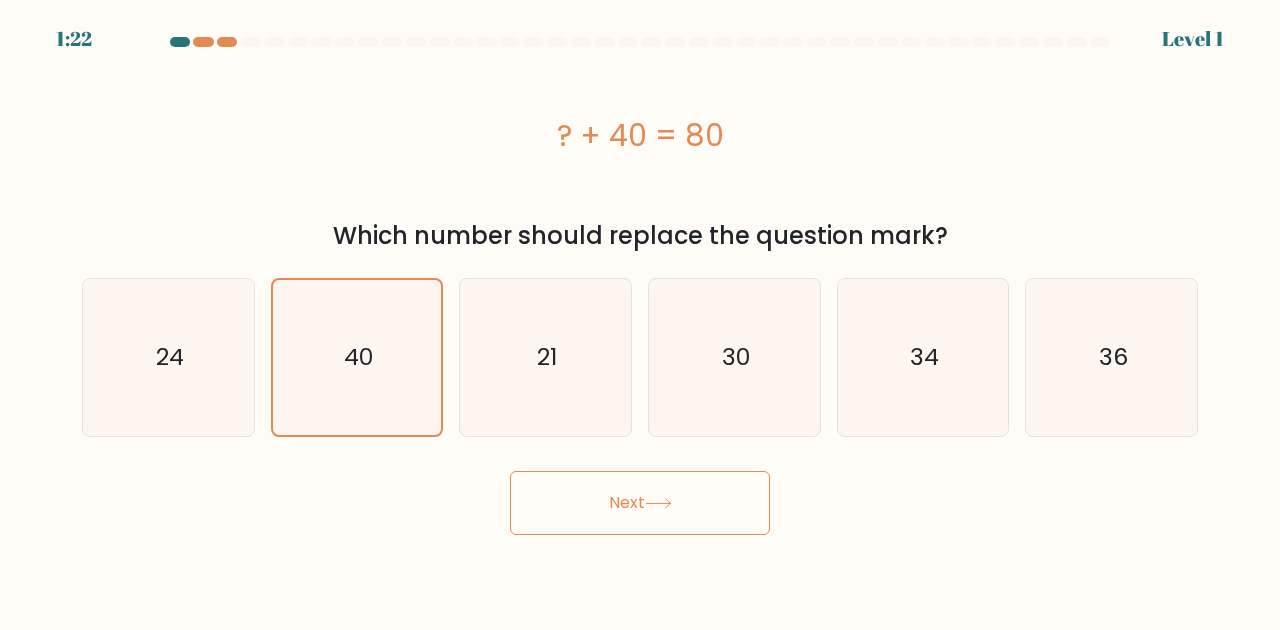 click on "Next" at bounding box center (640, 503) 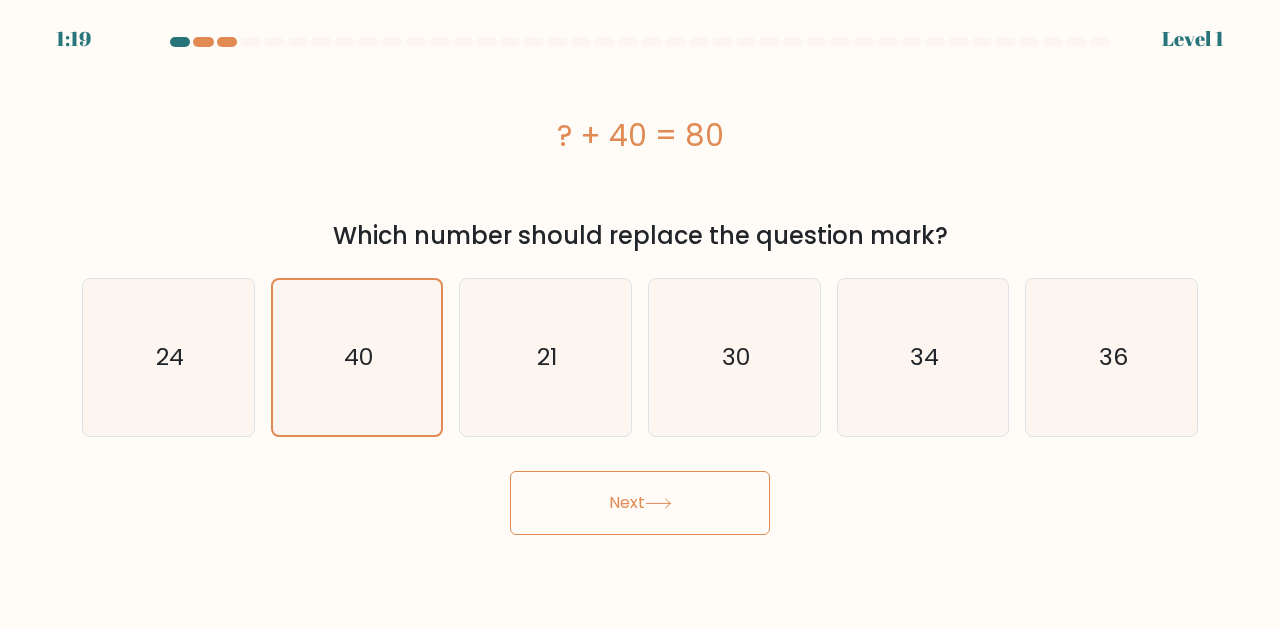 click on "Next" at bounding box center [640, 503] 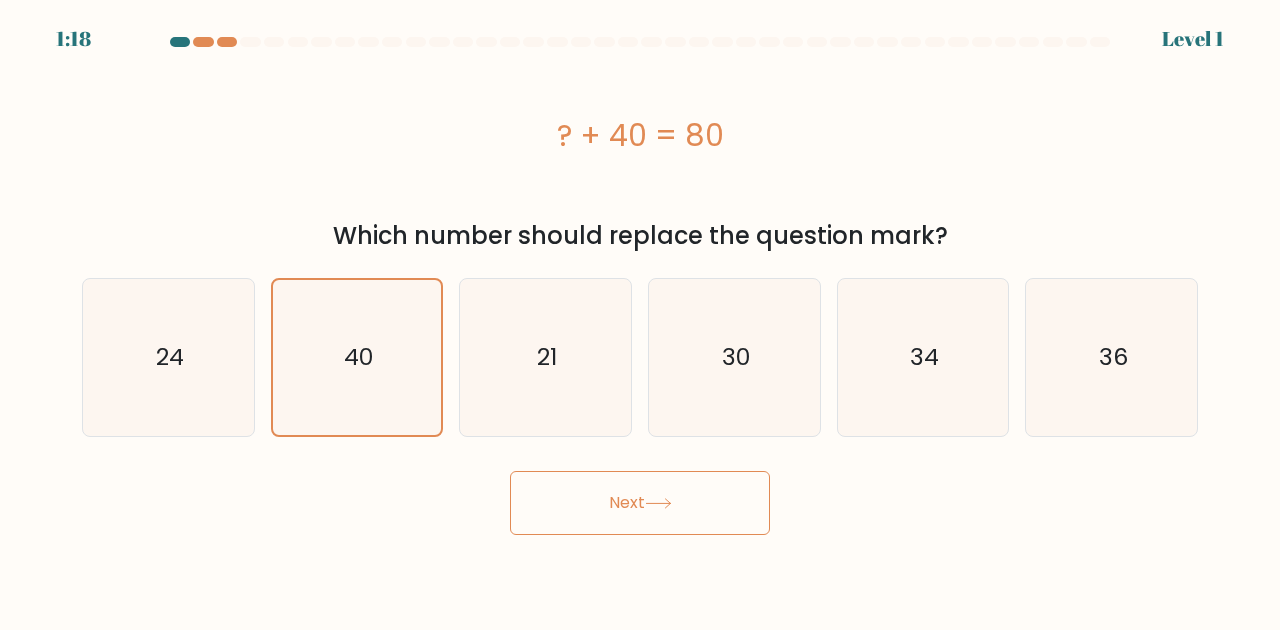 click on "Next" at bounding box center (640, 503) 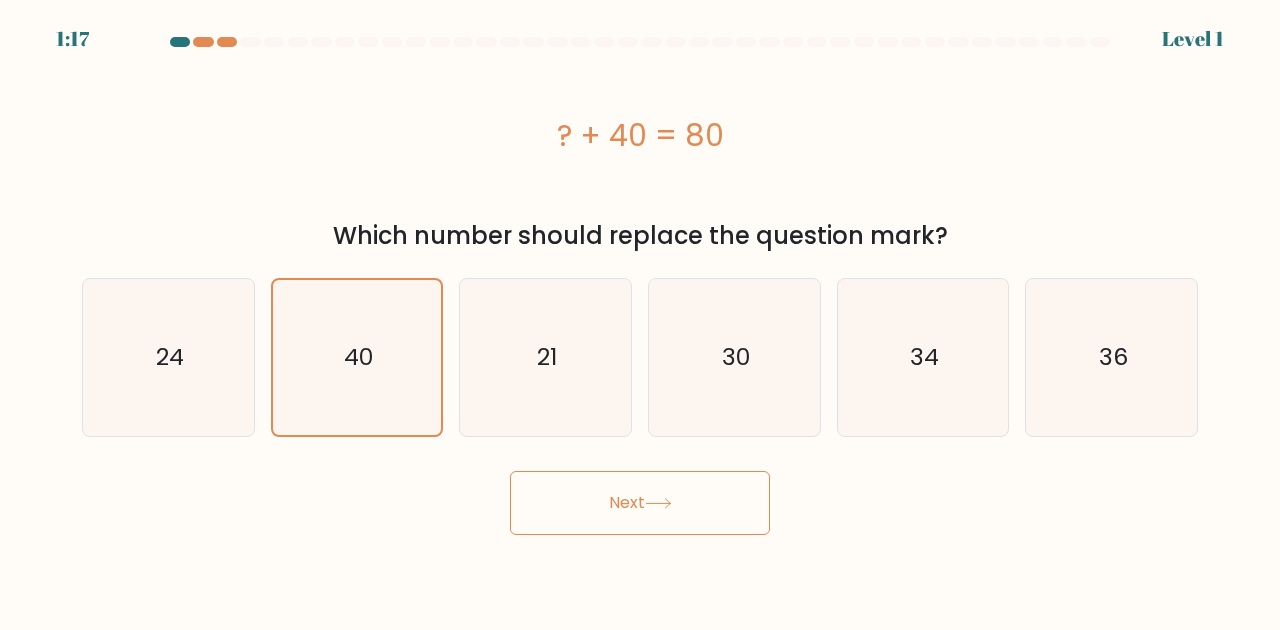 click on "Next" at bounding box center (640, 503) 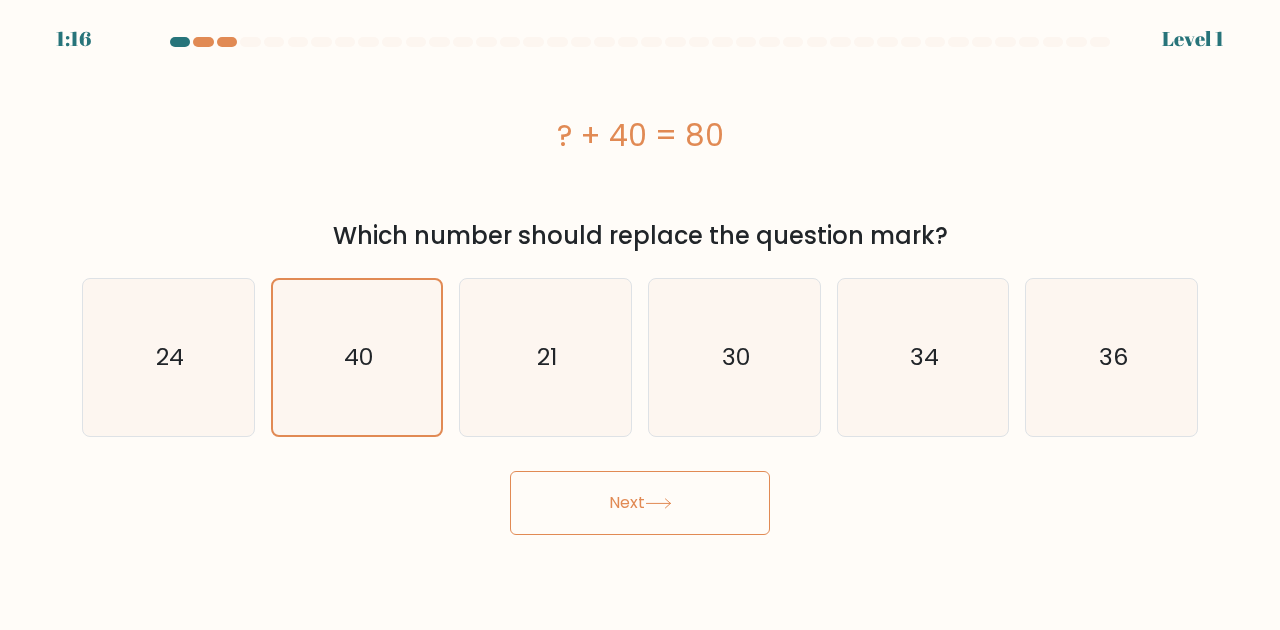click on "Next" at bounding box center [640, 503] 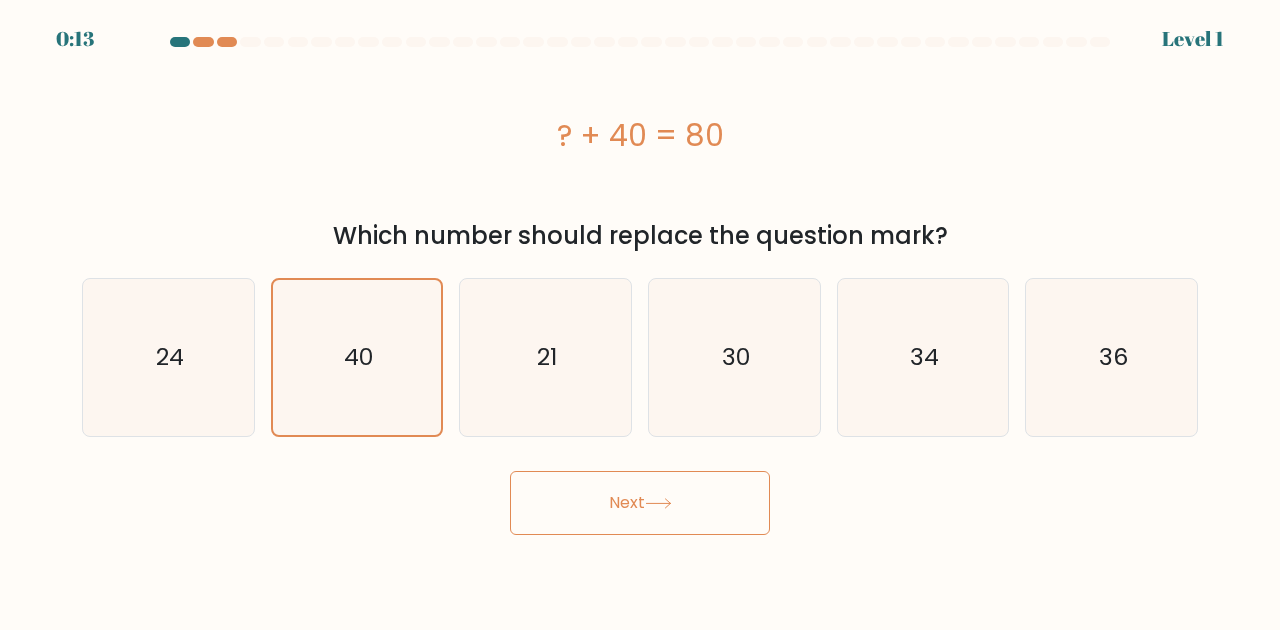 click on "Next" at bounding box center [640, 503] 